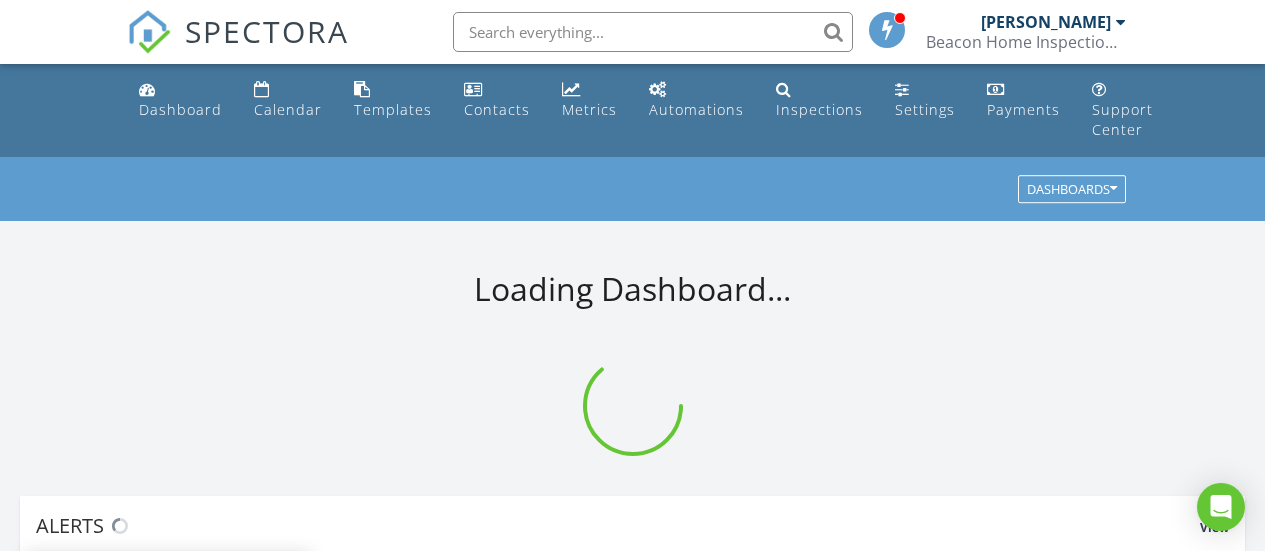 scroll, scrollTop: 0, scrollLeft: 0, axis: both 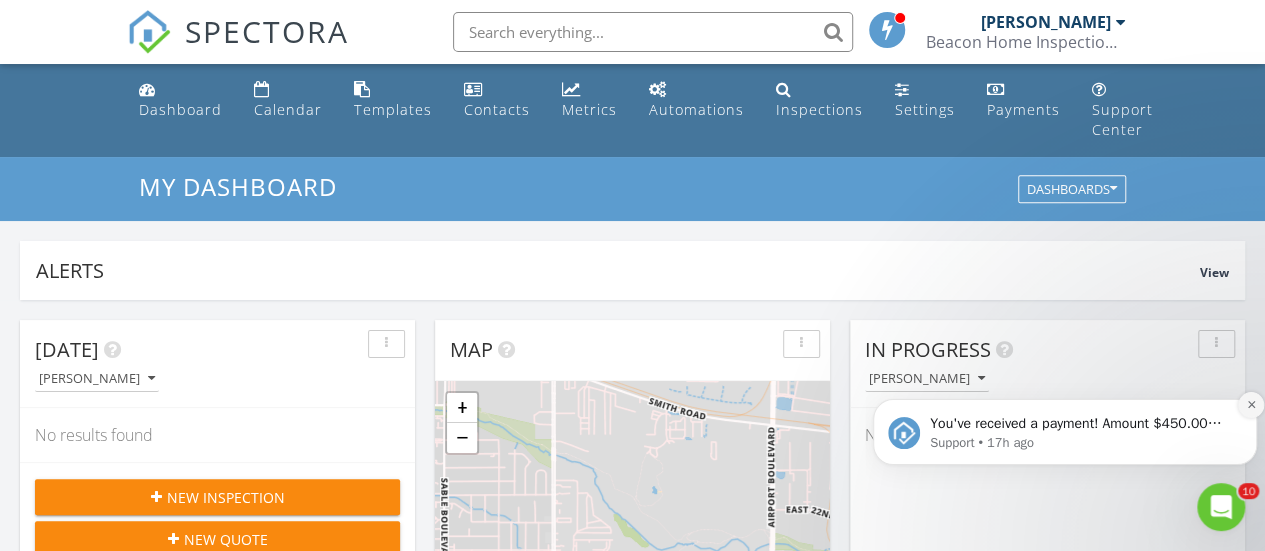 click 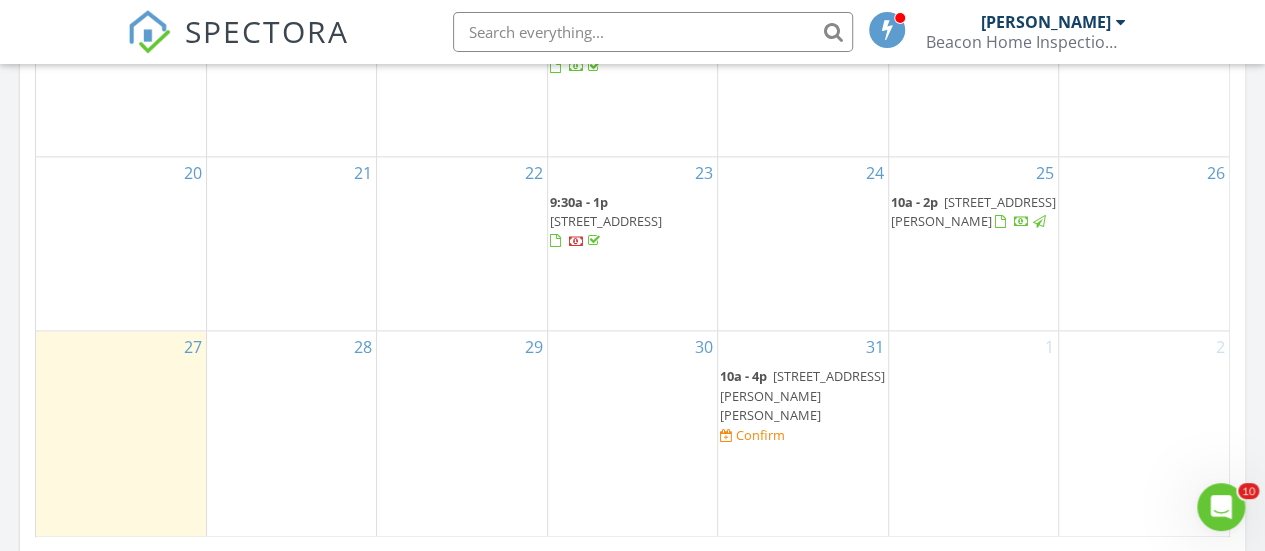 scroll, scrollTop: 1342, scrollLeft: 0, axis: vertical 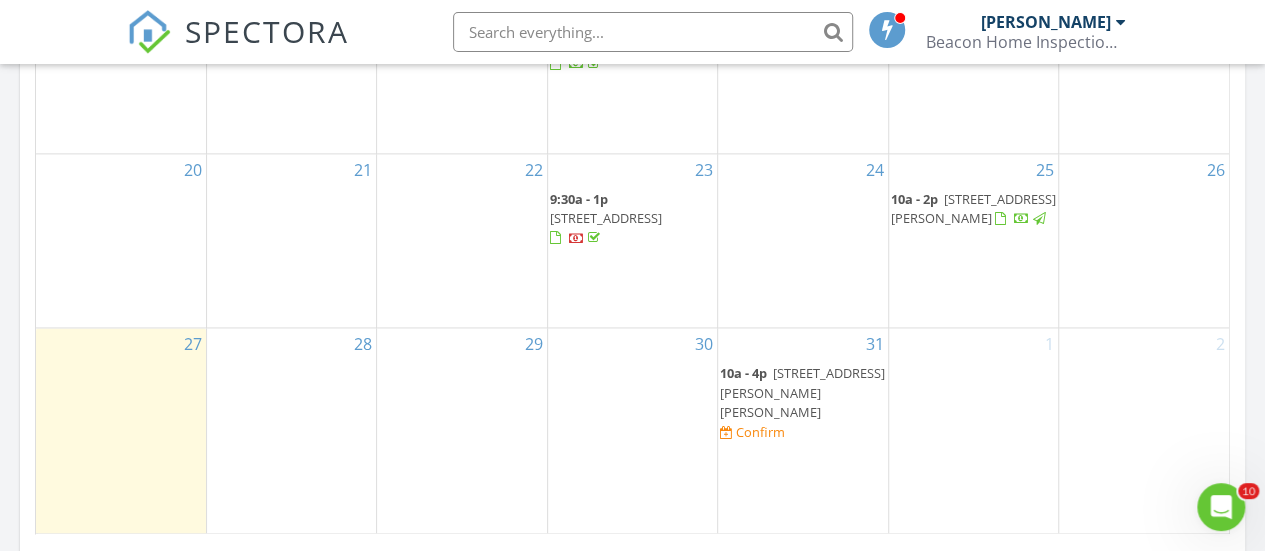 click on "2520 Canfield Ln, Erie 80516" at bounding box center (973, 208) 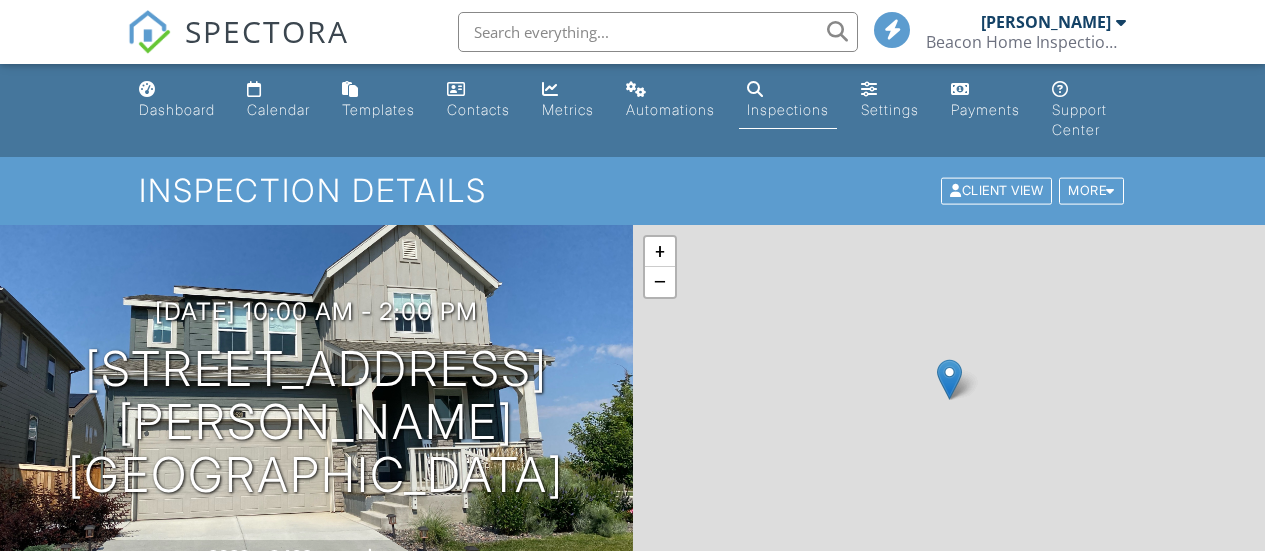scroll, scrollTop: 0, scrollLeft: 0, axis: both 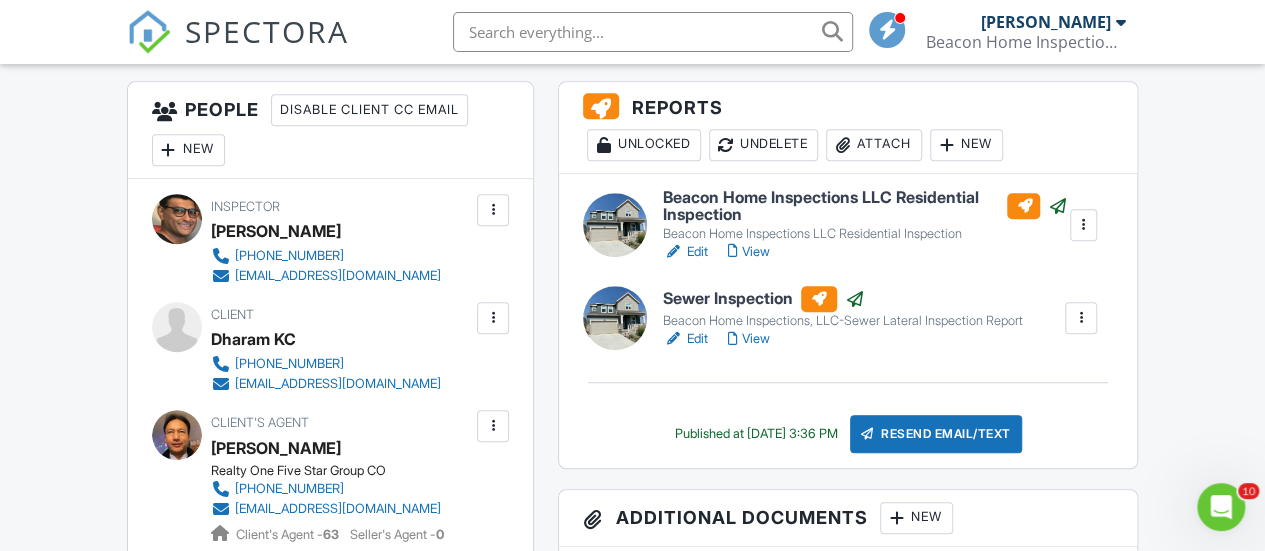click on "New" at bounding box center [966, 145] 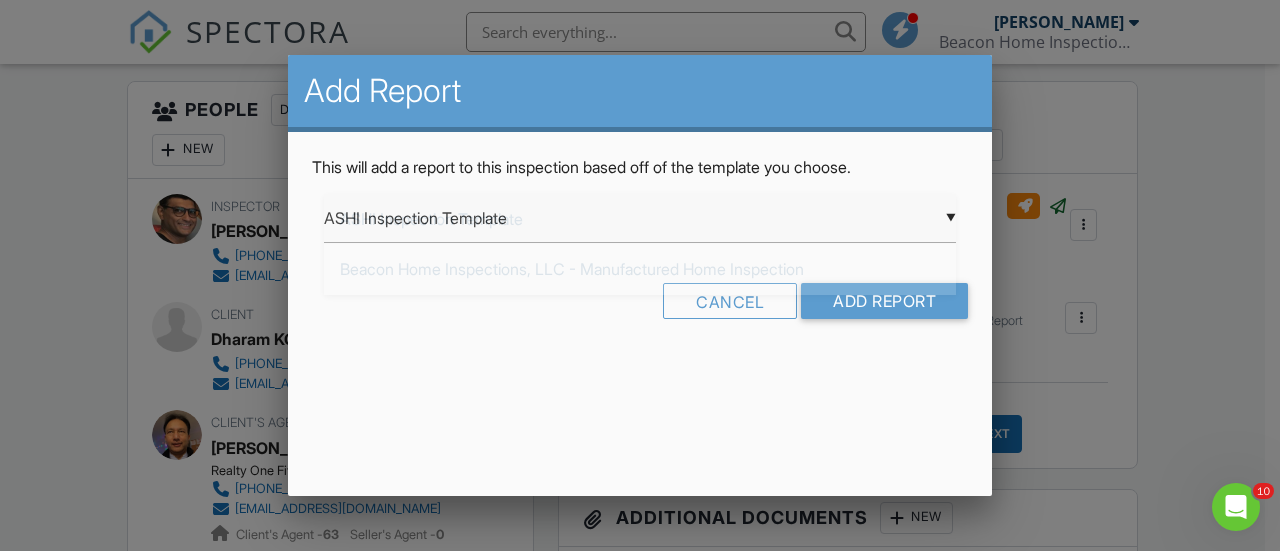 click on "▼ ASHI Inspection Template ASHI Inspection Template Beacon Home Inspections, LLC - Manufactured Home Inspection Big Ben Inspection Template Beacon Home Inspections, LLC- Radon Inspection Report Beacon Home Inspections, LLC- Pre Drywall Template Beacon Home Inspections LLC Residential Inspection  Beacon Home Inspections, LLC-Sewer Lateral Inspection Report InterNACHI Narrative Library 1.9: Residential from Kenton Shepard-COPY Main InterNACHI Narrative Library 1.9: Residential from Kenton Shepard  - ORIGINAL DO NOT EDIT Sewer Lateral Inspection from Kelleher Home Inspections ASHI Inspection Template
Beacon Home Inspections, LLC - Manufactured Home Inspection
Big Ben Inspection Template
Beacon Home Inspections, LLC- Radon Inspection Report
Beacon Home Inspections, LLC- Pre Drywall Template
Beacon Home Inspections LLC Residential Inspection
Beacon Home Inspections, LLC-Sewer Lateral Inspection Report
InterNACHI Narrative Library 1.9: Residential from Kenton Shepard-COPY" at bounding box center [640, 218] 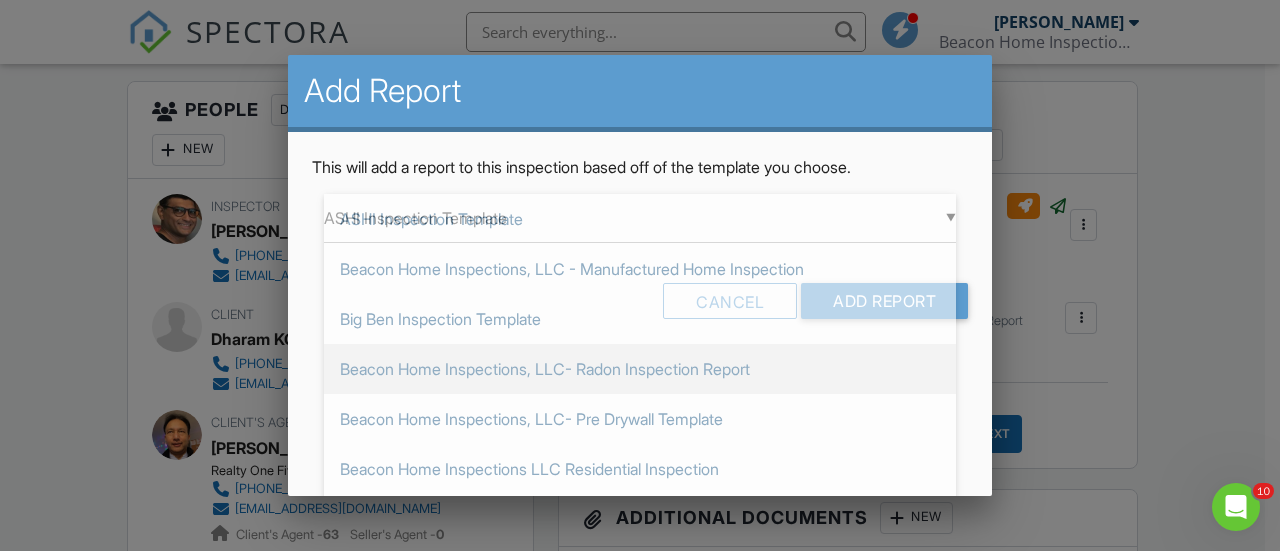 click on "Beacon Home Inspections, LLC- Radon Inspection Report" at bounding box center [640, 369] 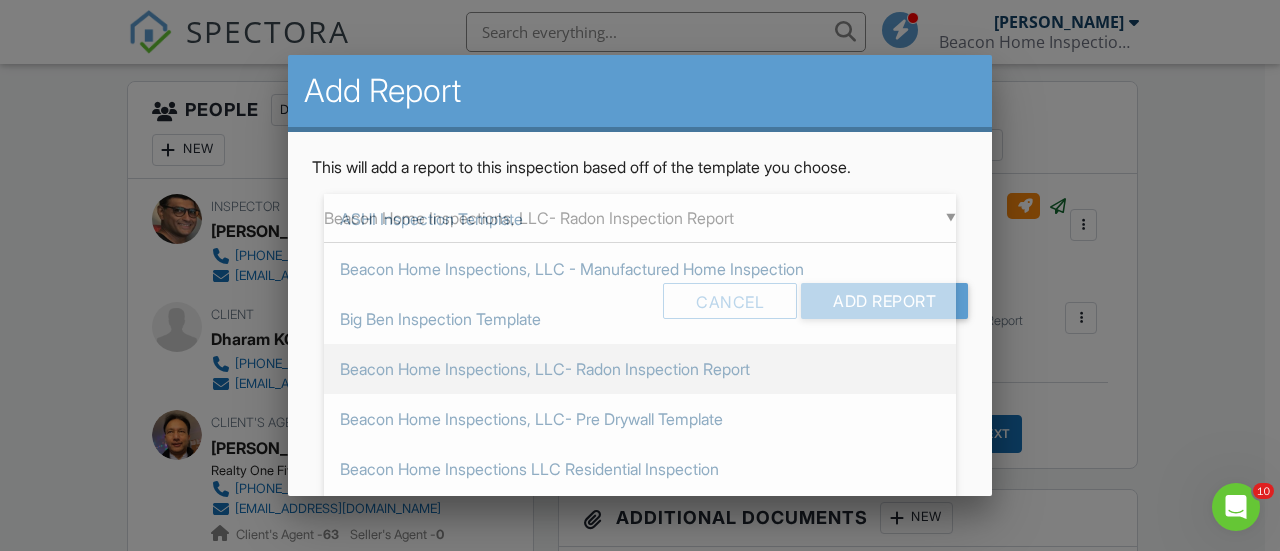 scroll, scrollTop: 0, scrollLeft: 0, axis: both 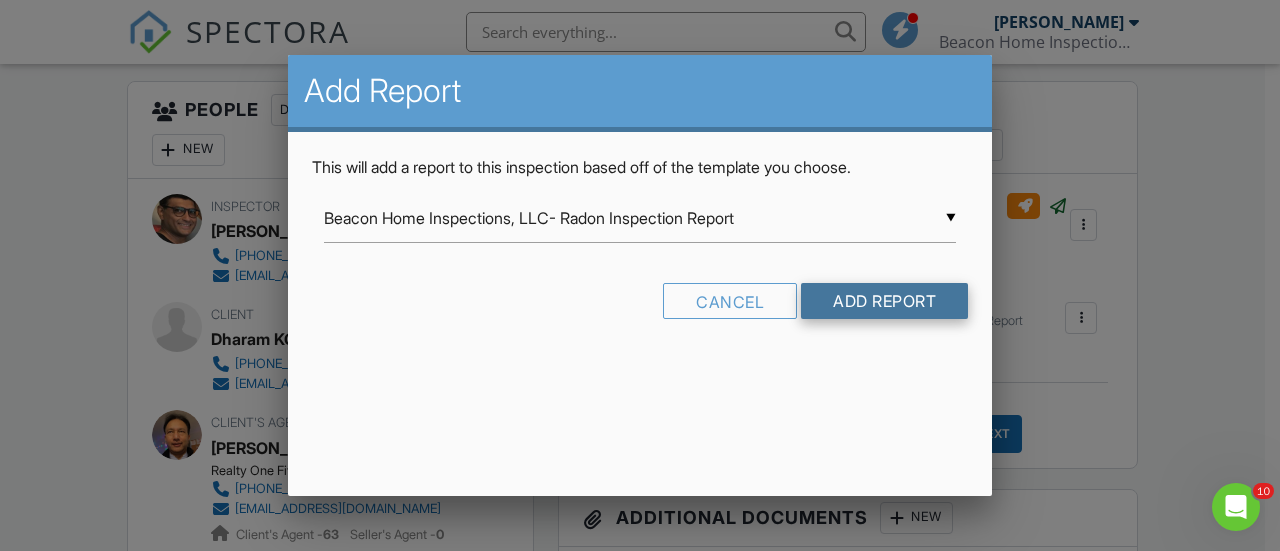 click on "Add Report" at bounding box center [884, 301] 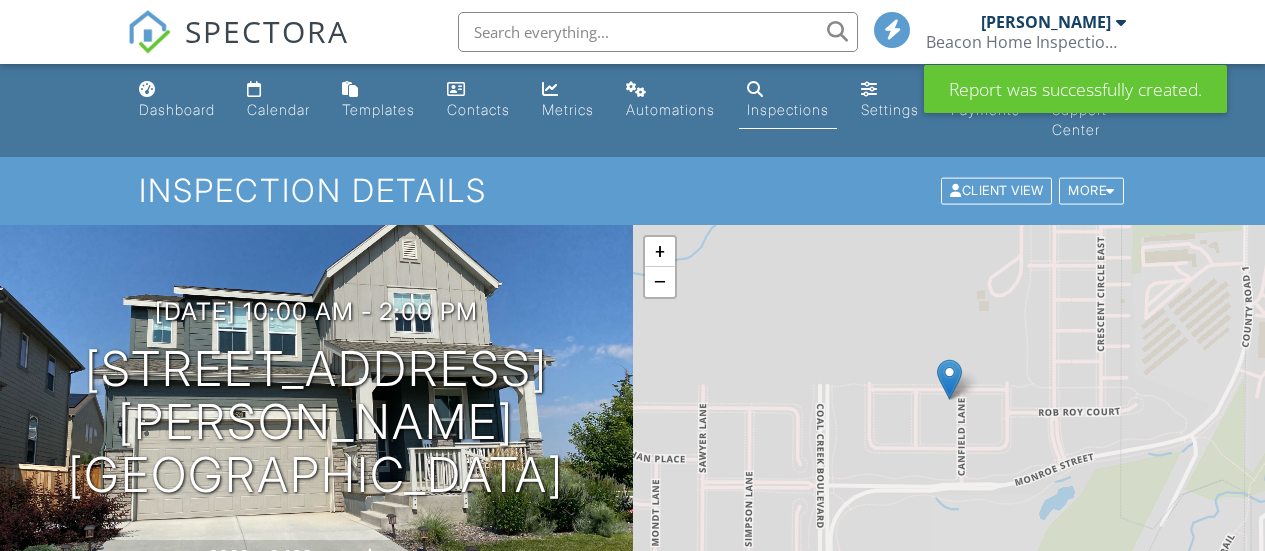 scroll, scrollTop: 0, scrollLeft: 0, axis: both 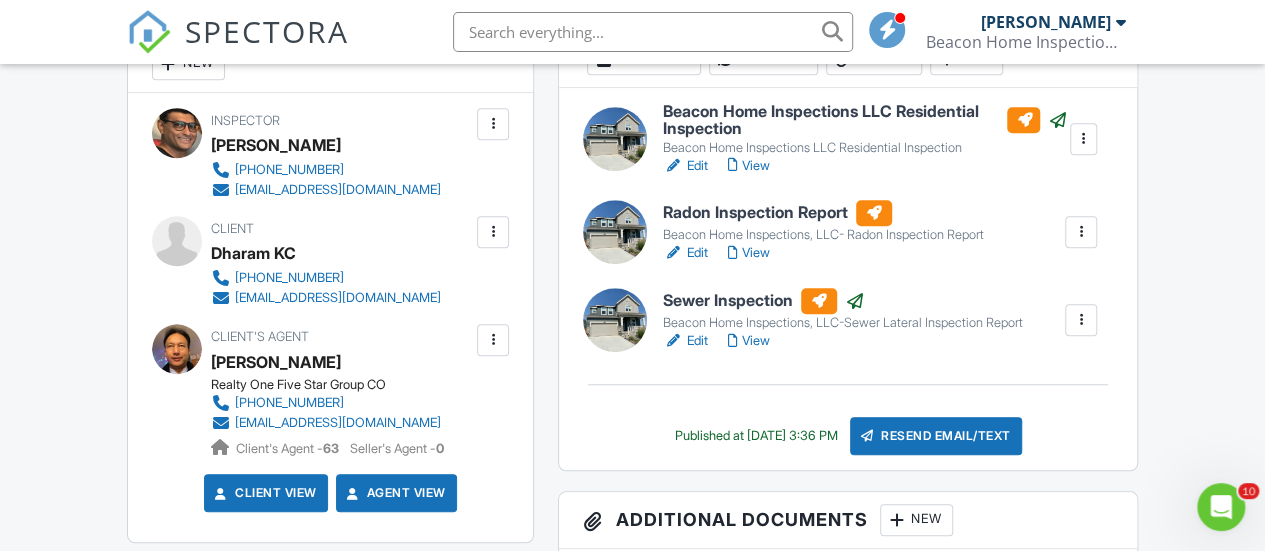 drag, startPoint x: 694, startPoint y: 254, endPoint x: 716, endPoint y: 266, distance: 25.059929 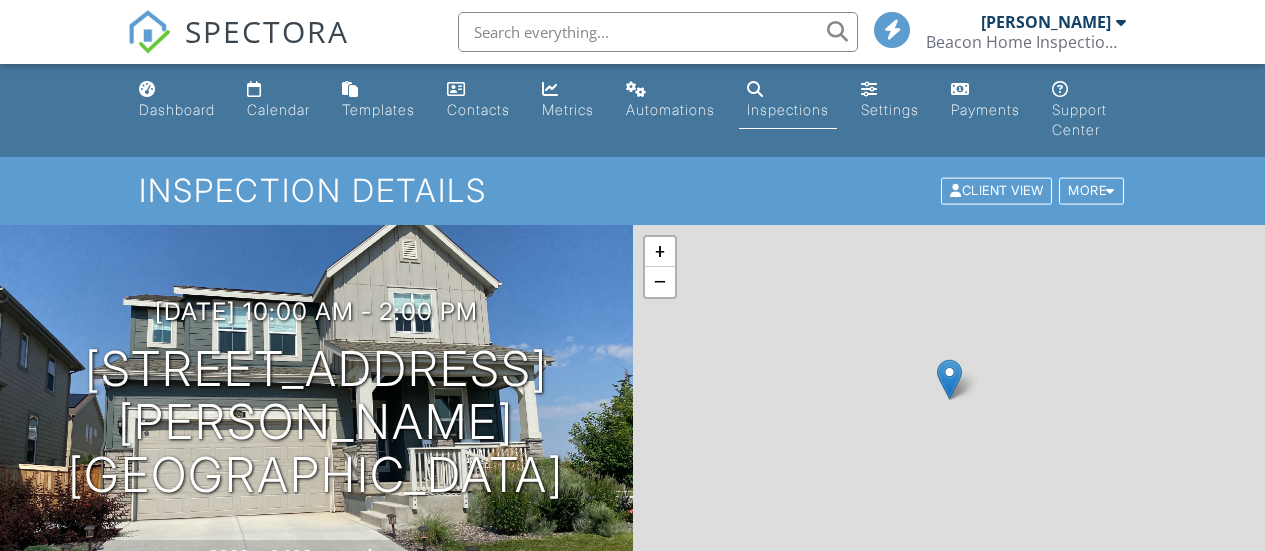 scroll, scrollTop: 0, scrollLeft: 0, axis: both 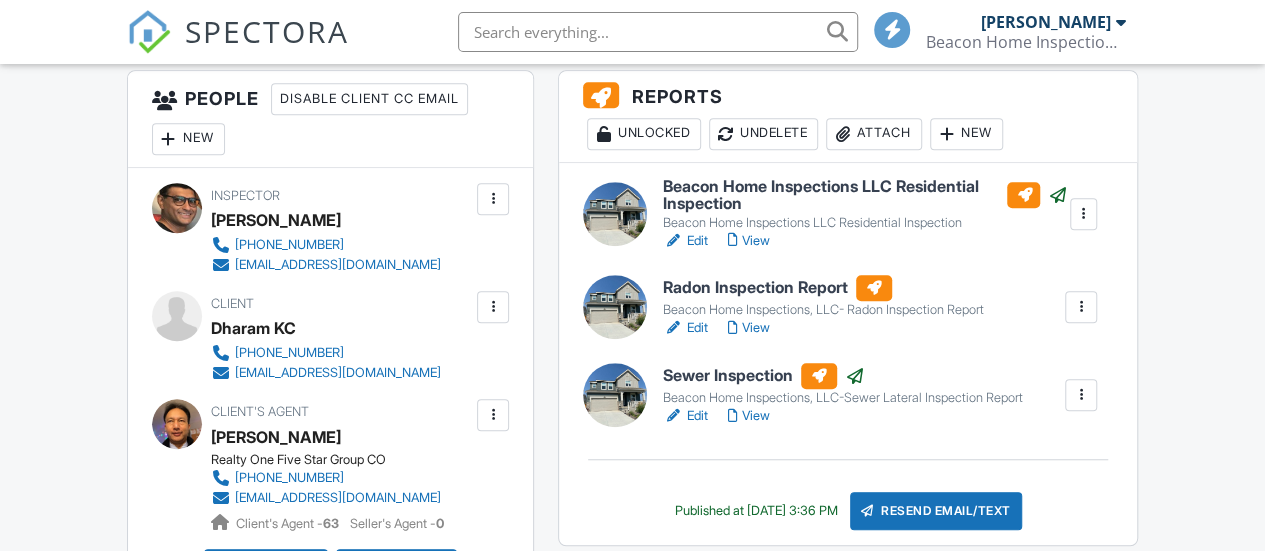 drag, startPoint x: 886, startPoint y: 137, endPoint x: 895, endPoint y: 145, distance: 12.0415945 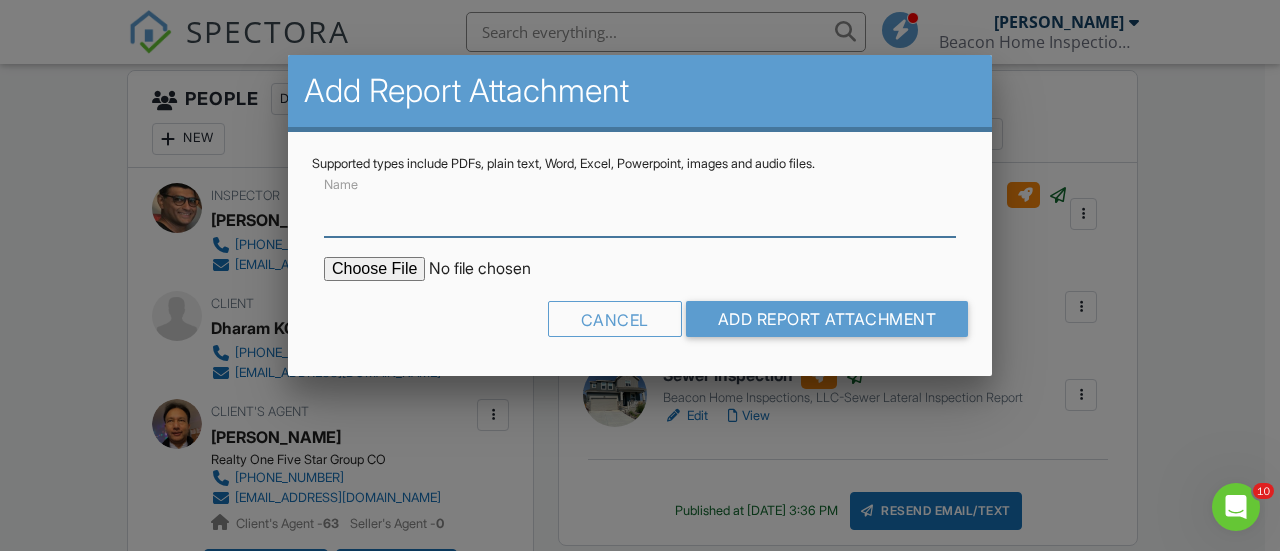 scroll, scrollTop: 0, scrollLeft: 0, axis: both 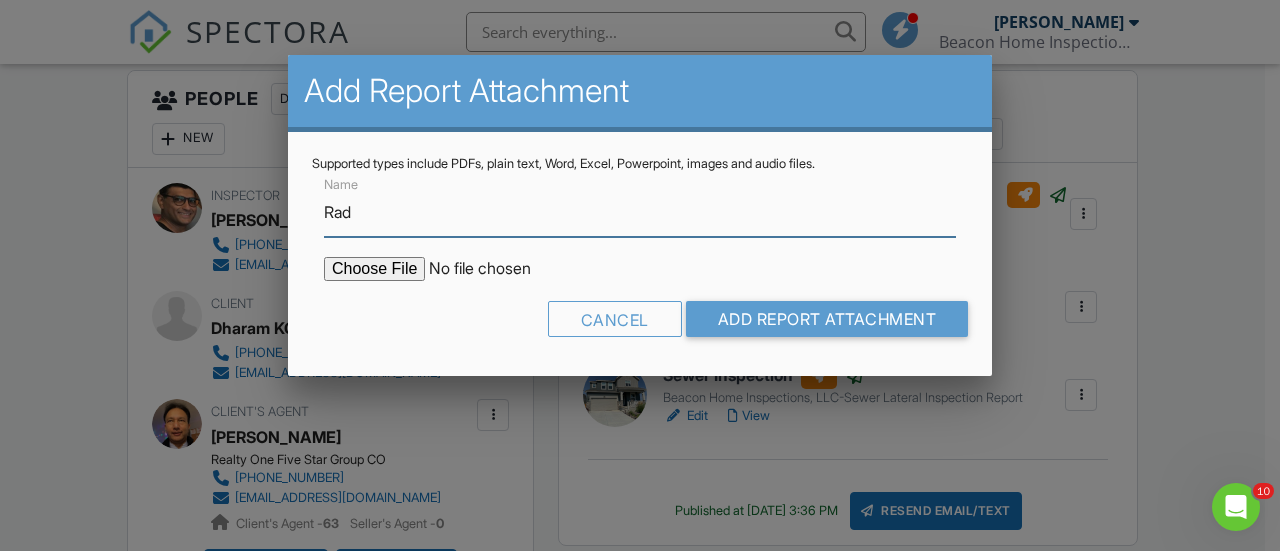 type on "Radon Graph and Hourly Reading" 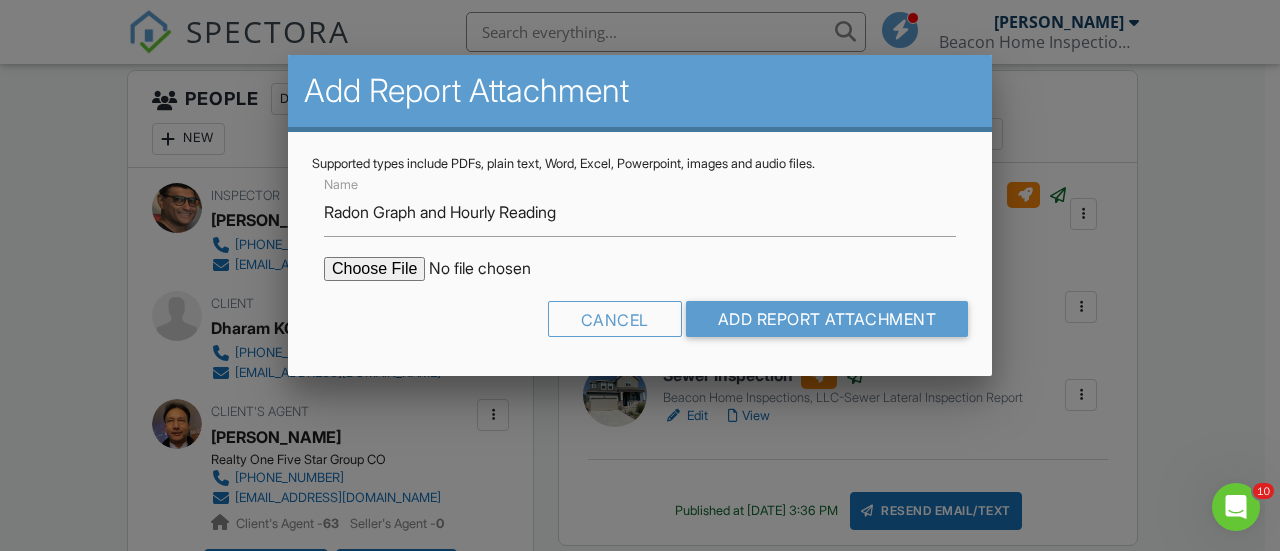 click at bounding box center [494, 269] 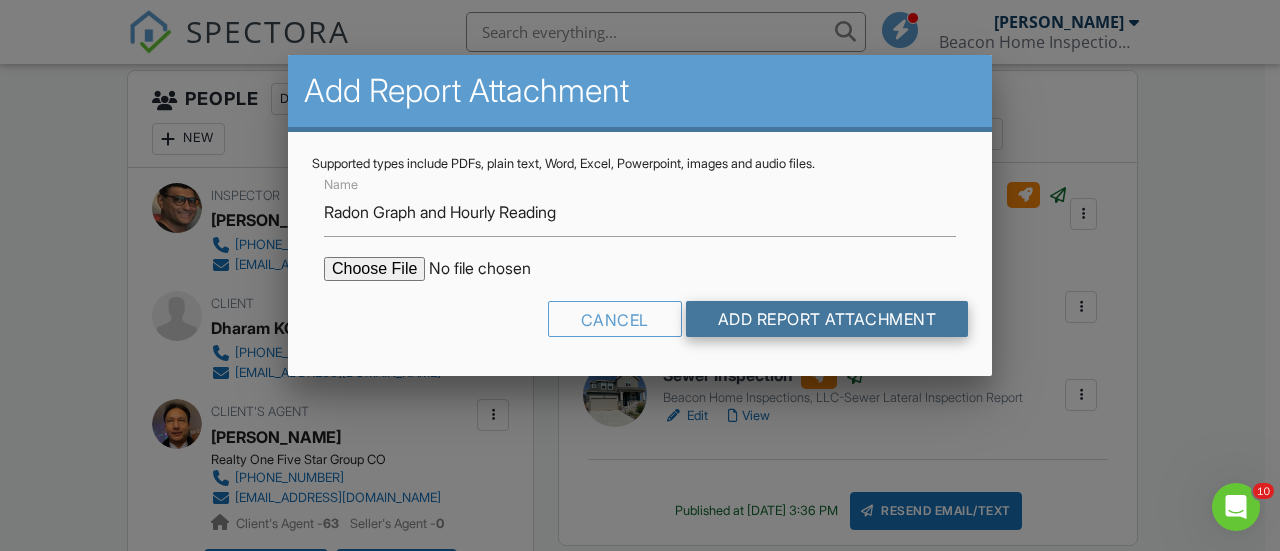 drag, startPoint x: 786, startPoint y: 308, endPoint x: 1077, endPoint y: 263, distance: 294.45883 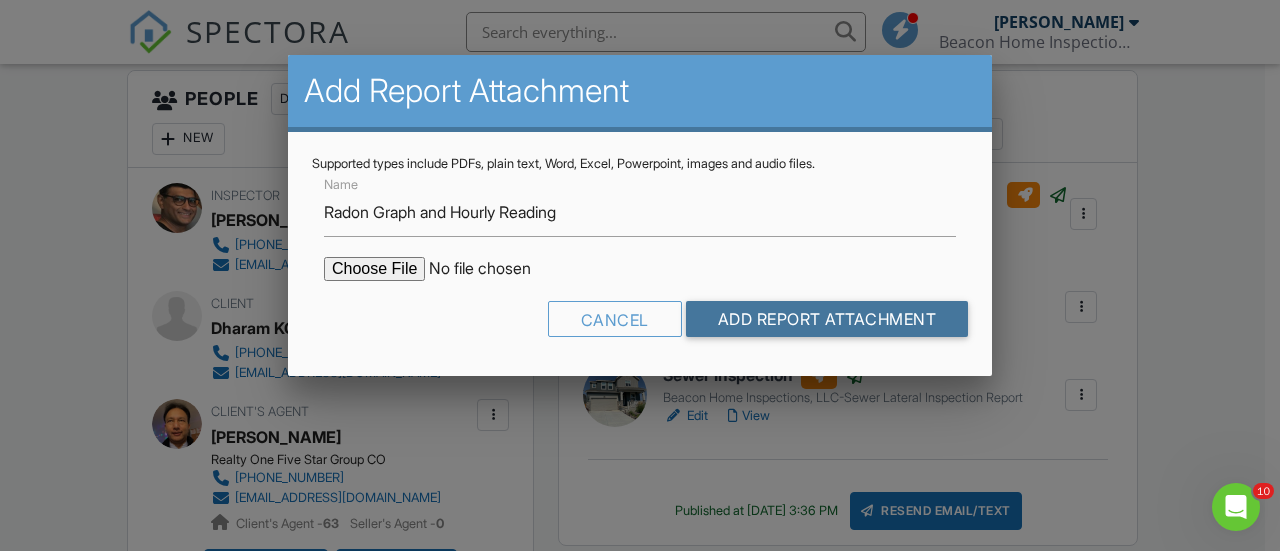 click on "Add Report Attachment" at bounding box center [827, 319] 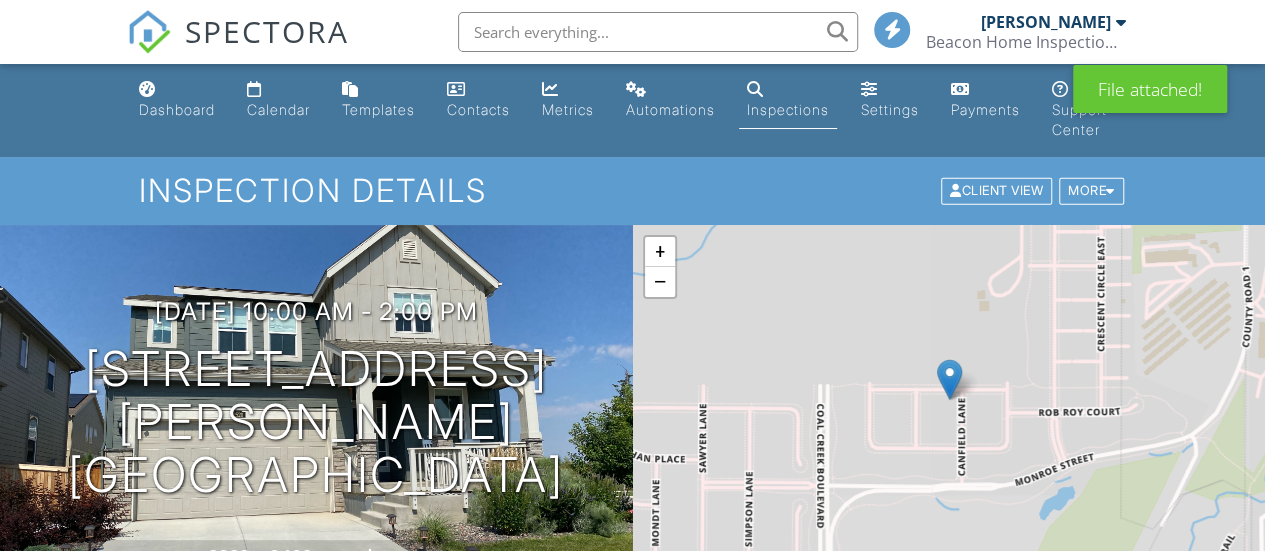 scroll, scrollTop: 469, scrollLeft: 0, axis: vertical 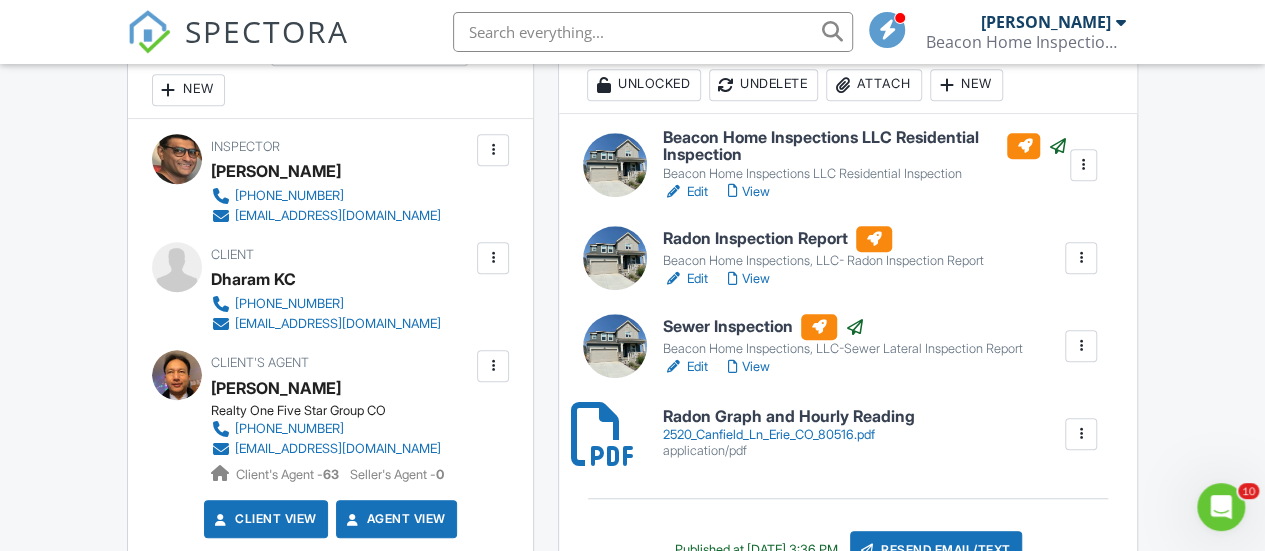 click on "2520_Canfield_Ln_Erie_CO_80516.pdf" at bounding box center [789, 435] 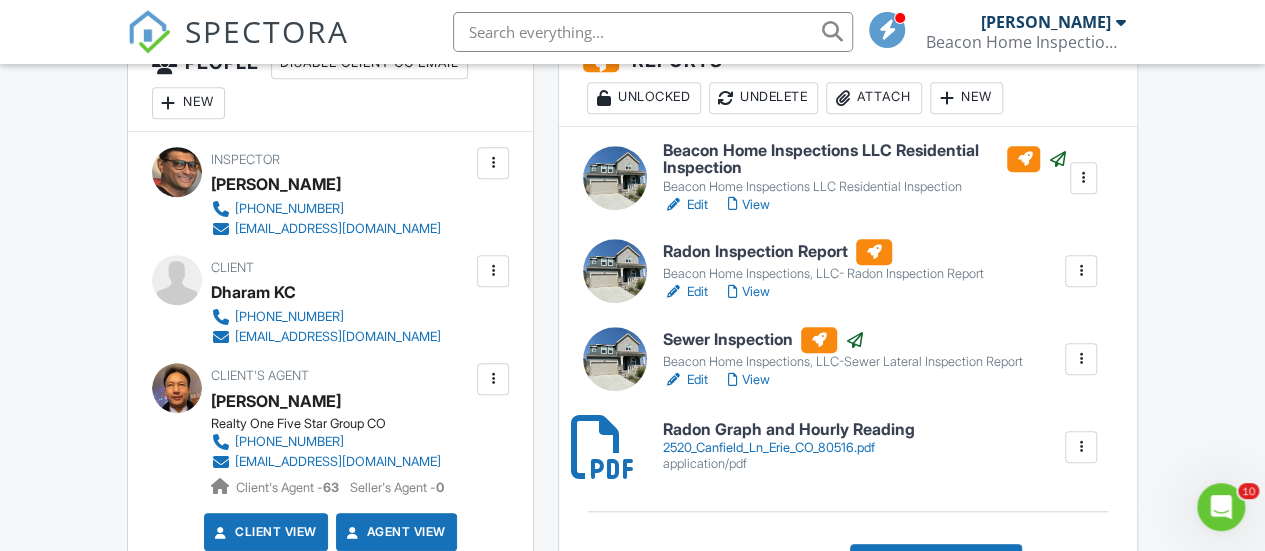 scroll, scrollTop: 544, scrollLeft: 0, axis: vertical 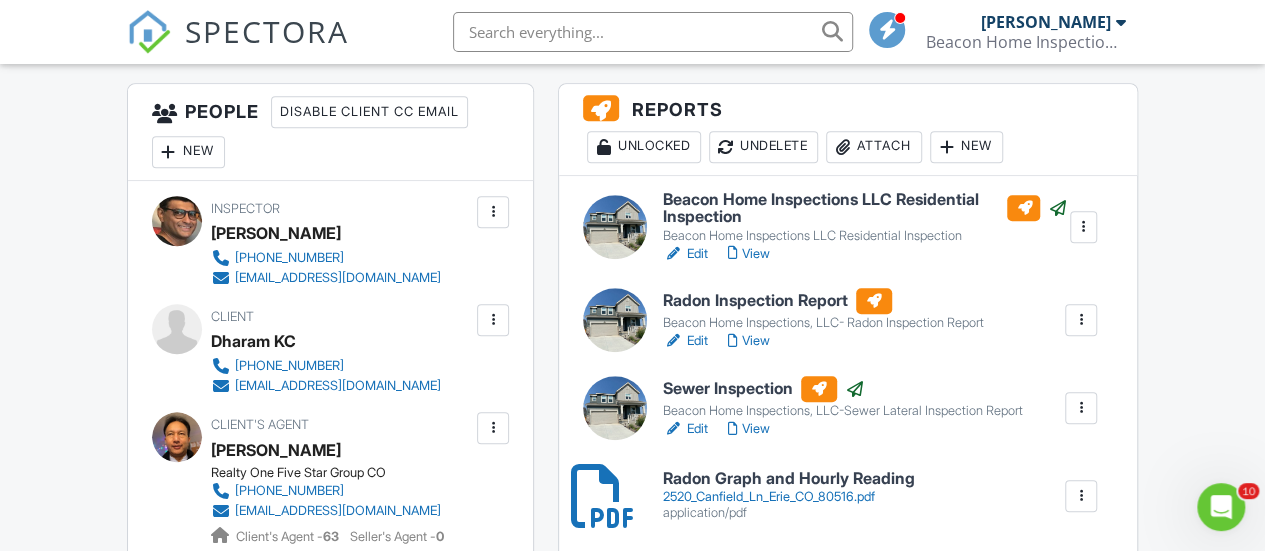 click on "View" at bounding box center [749, 341] 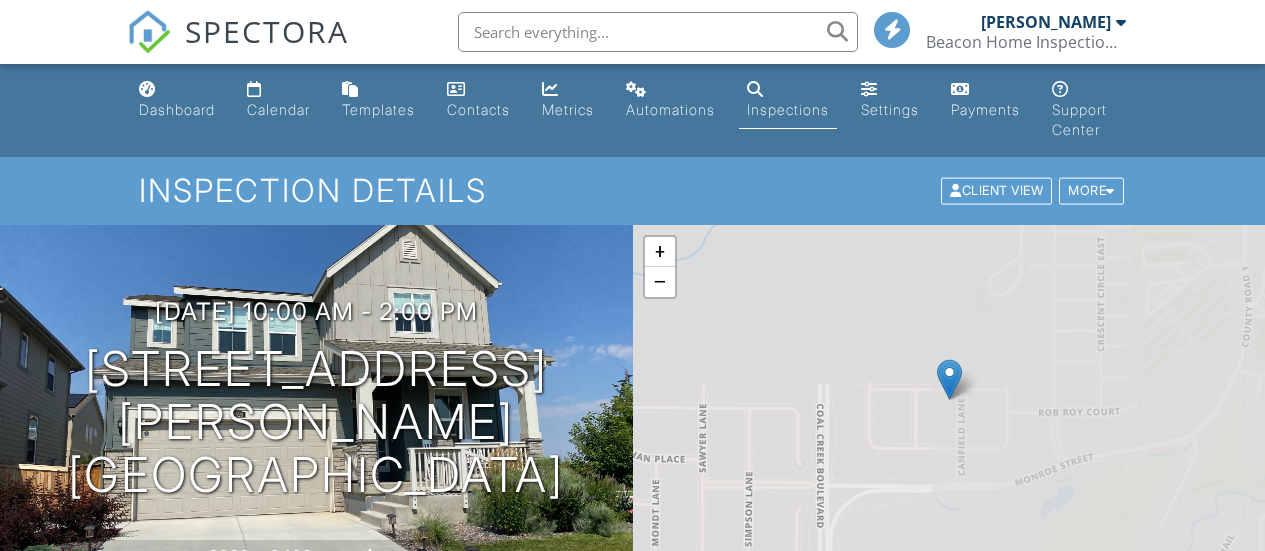 scroll, scrollTop: 662, scrollLeft: 0, axis: vertical 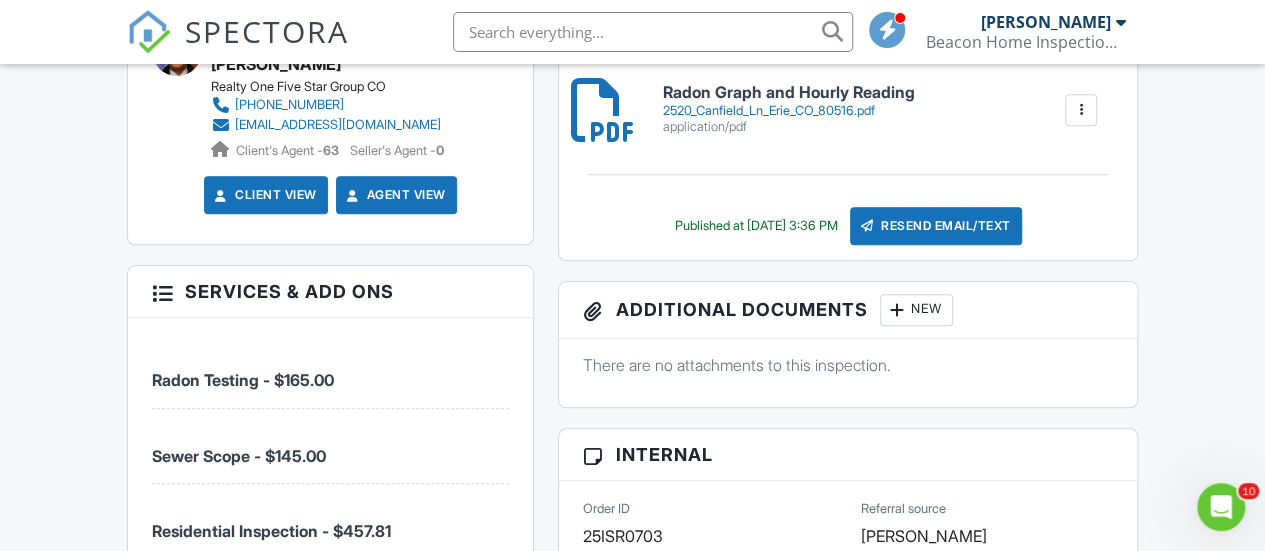 drag, startPoint x: 1268, startPoint y: 27, endPoint x: 1272, endPoint y: 145, distance: 118.06778 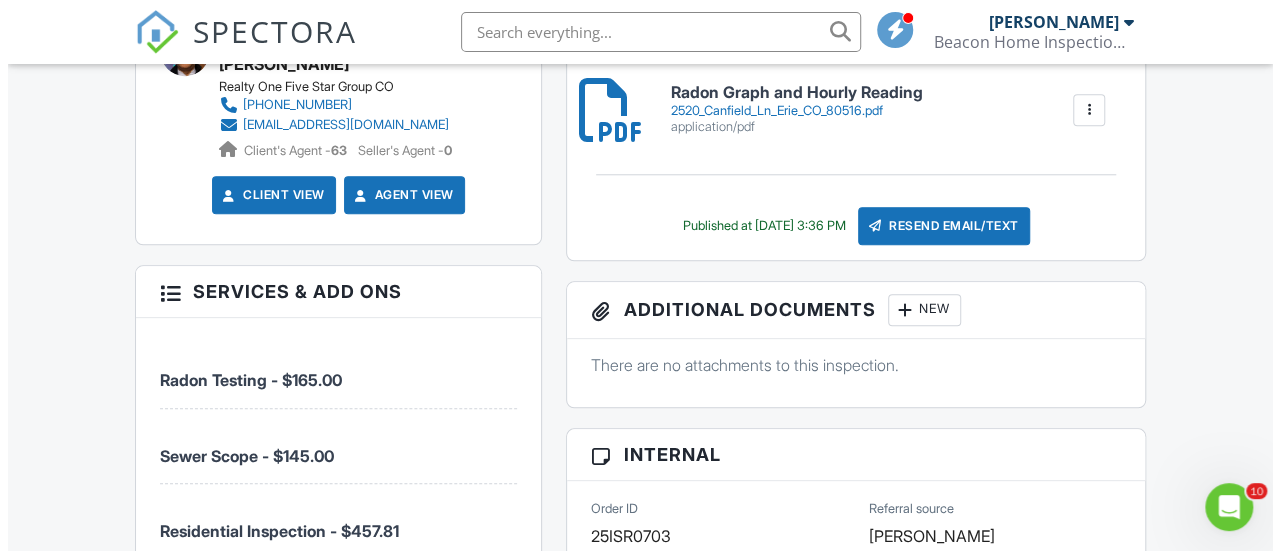 scroll, scrollTop: 936, scrollLeft: 0, axis: vertical 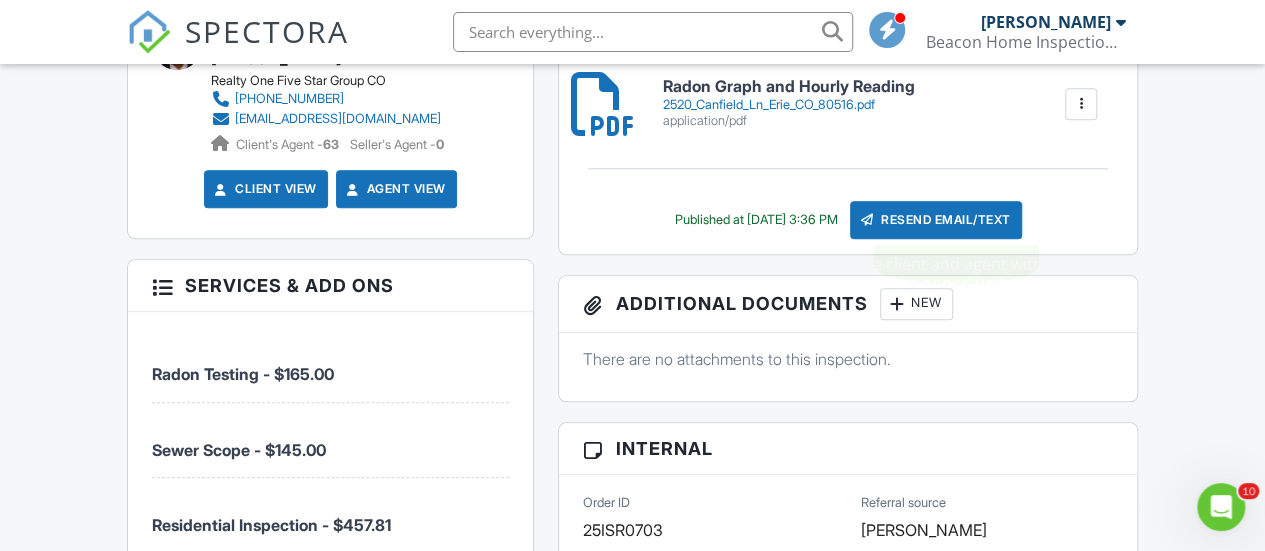 click on "Resend Email/Text" at bounding box center [936, 220] 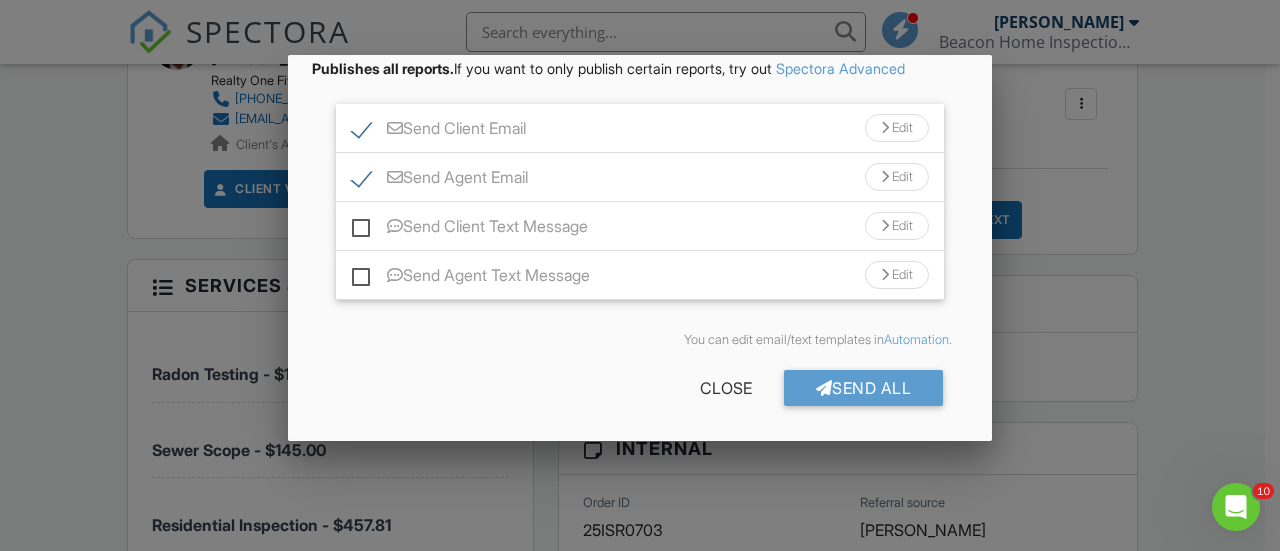 scroll, scrollTop: 180, scrollLeft: 0, axis: vertical 